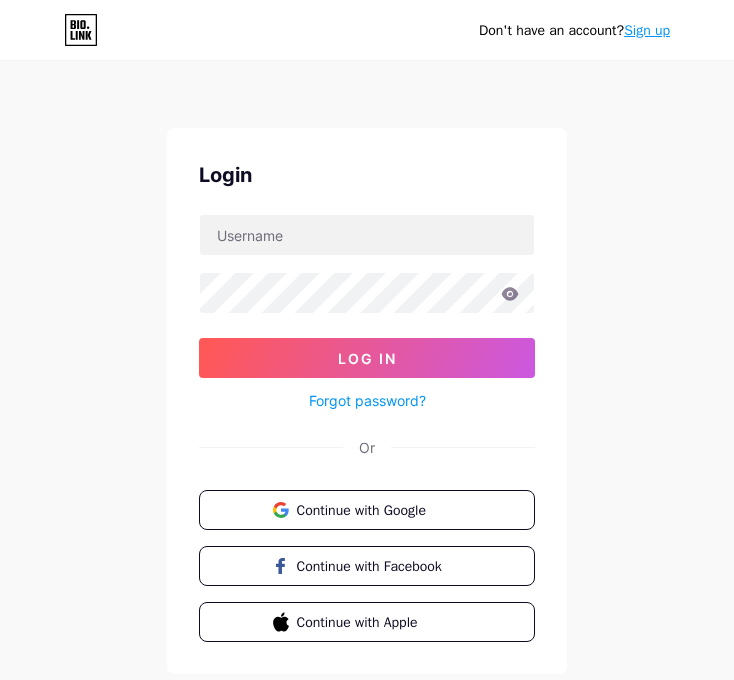 scroll, scrollTop: 0, scrollLeft: 0, axis: both 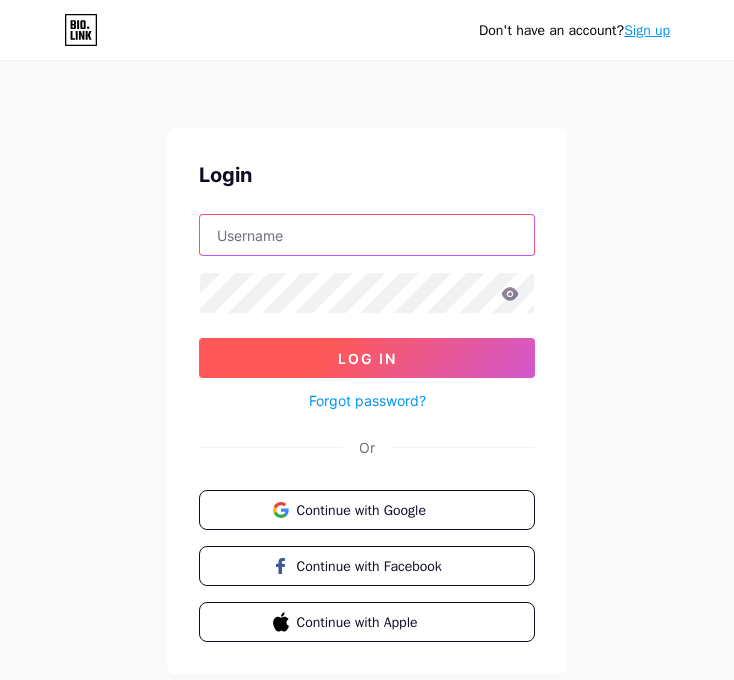type on "luxury345a@gmail.com" 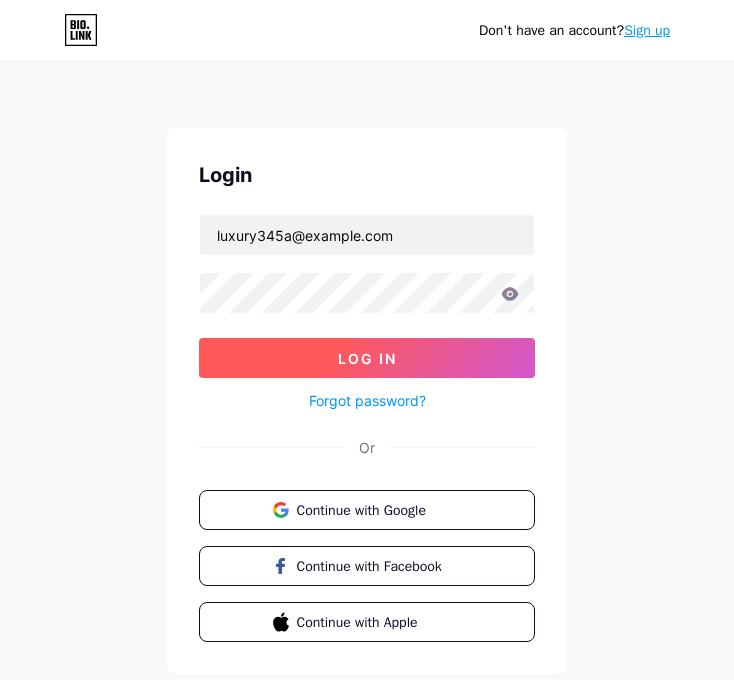 click on "Log In" at bounding box center [367, 358] 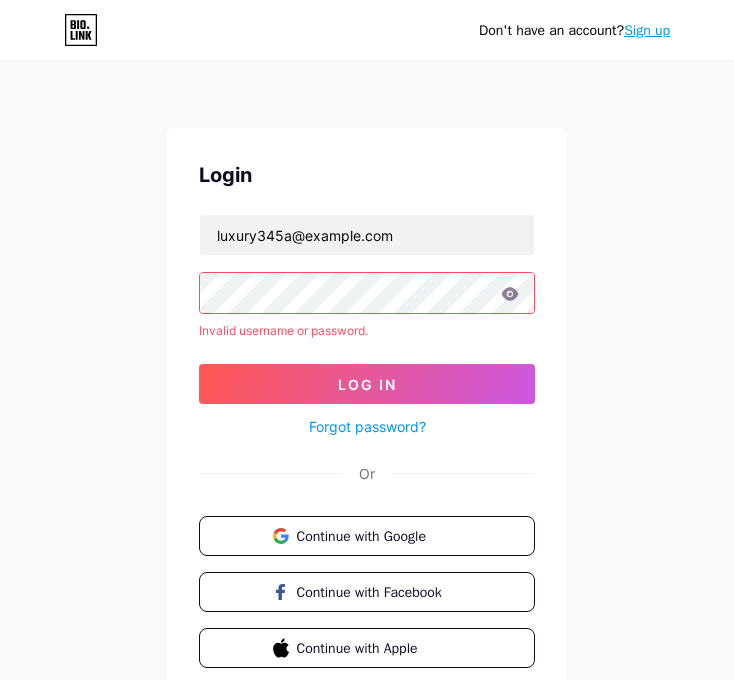 click 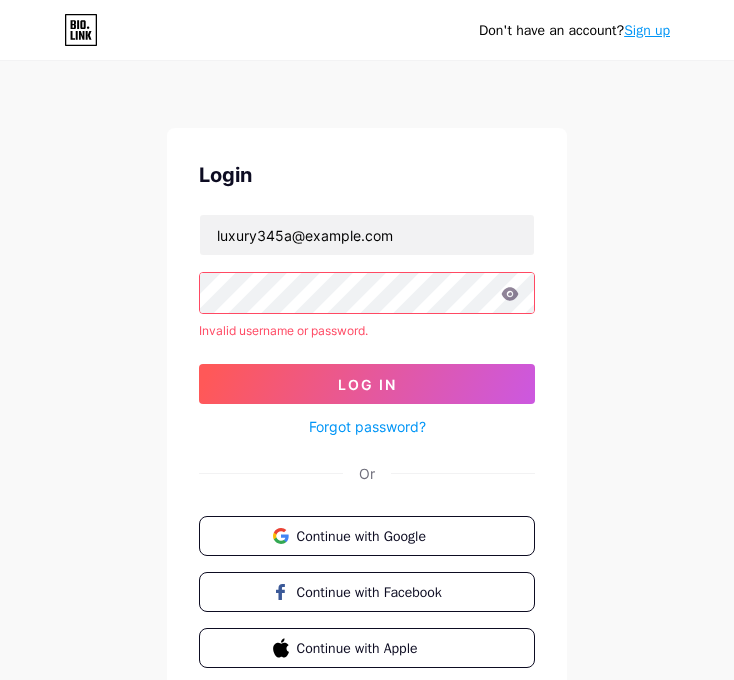 click on "Don't have an account?  Sign up   Login     luxury345a@gmail.com           Invalid username or password.     Log In
Forgot password?
Or       Continue with Google     Continue with Facebook
Continue with Apple" at bounding box center [367, 382] 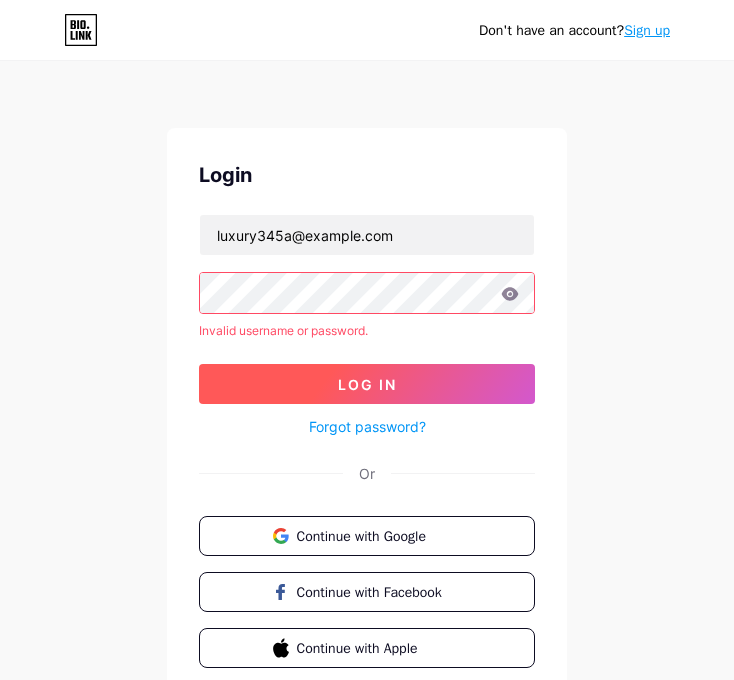 click on "Log In" at bounding box center [367, 384] 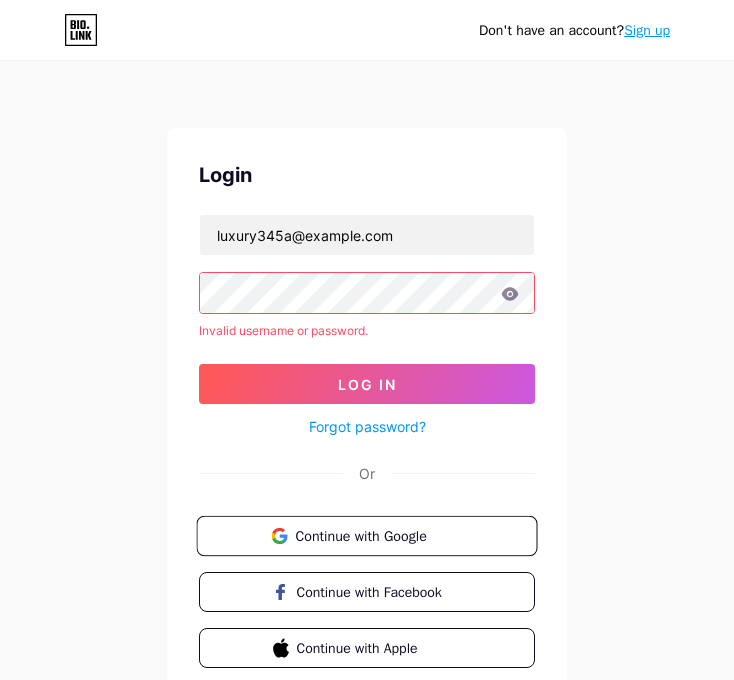 click on "Continue with Google" at bounding box center (378, 535) 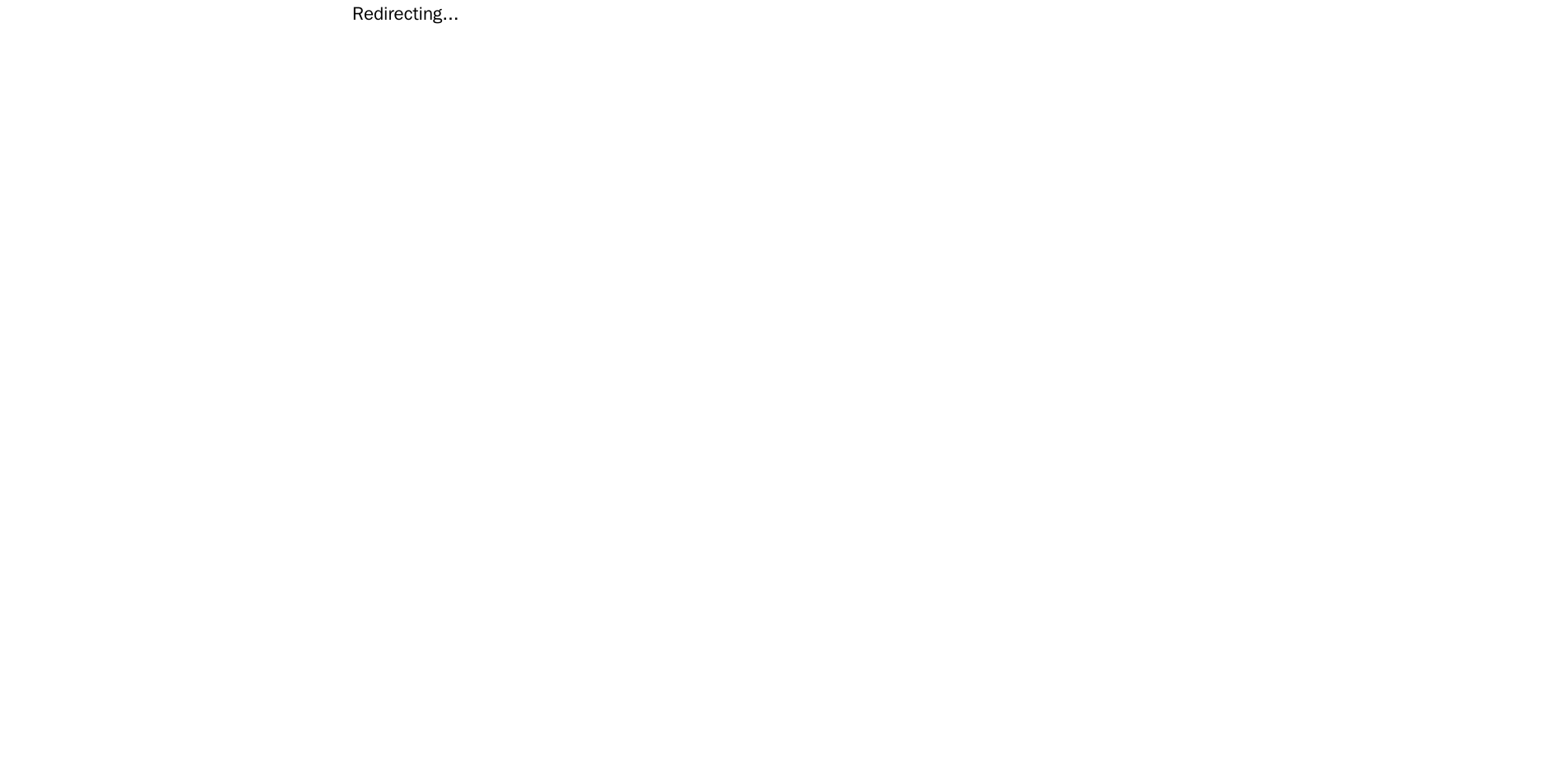 scroll, scrollTop: 0, scrollLeft: 0, axis: both 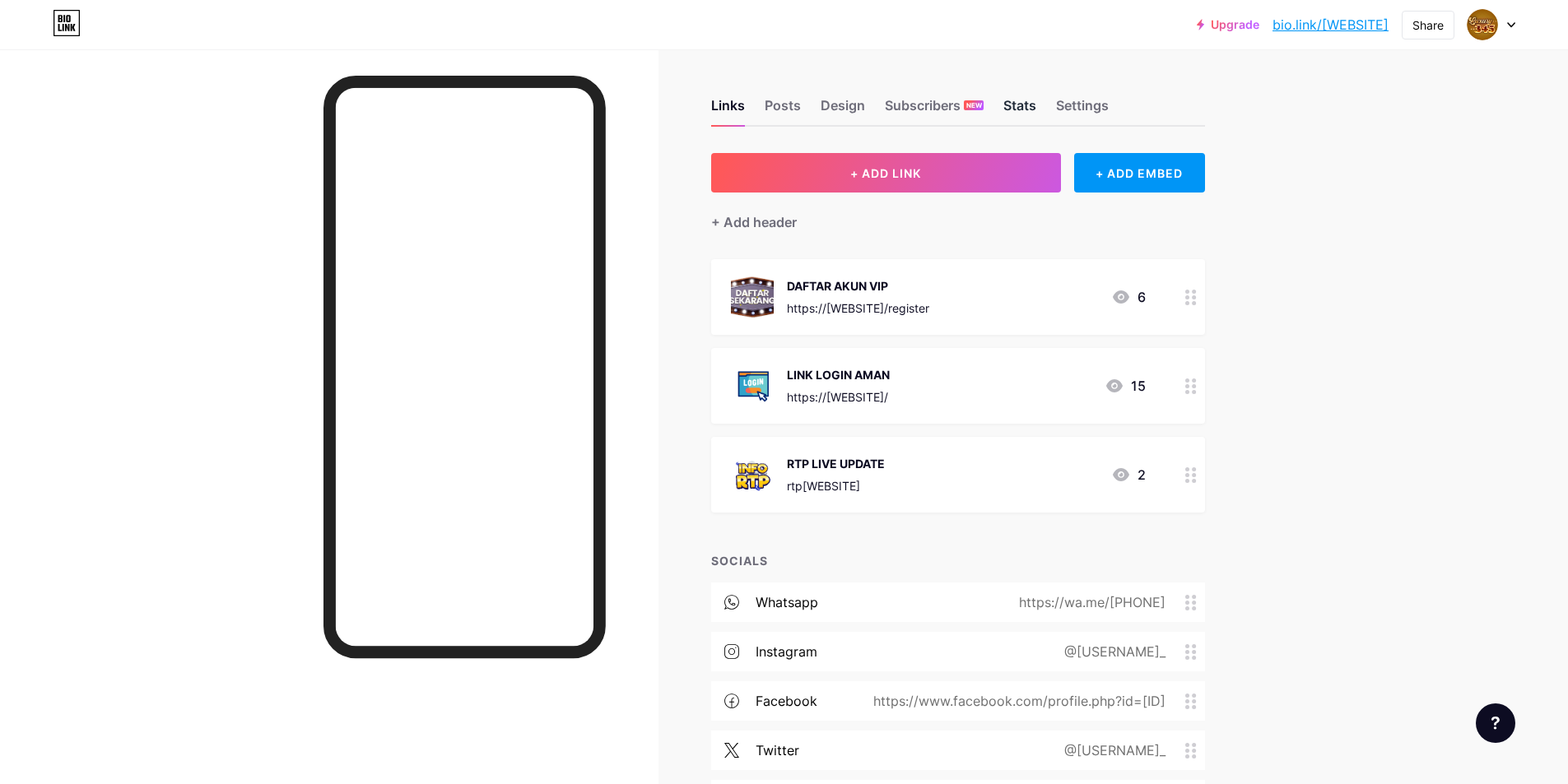 click on "Stats" at bounding box center (1020, 110) 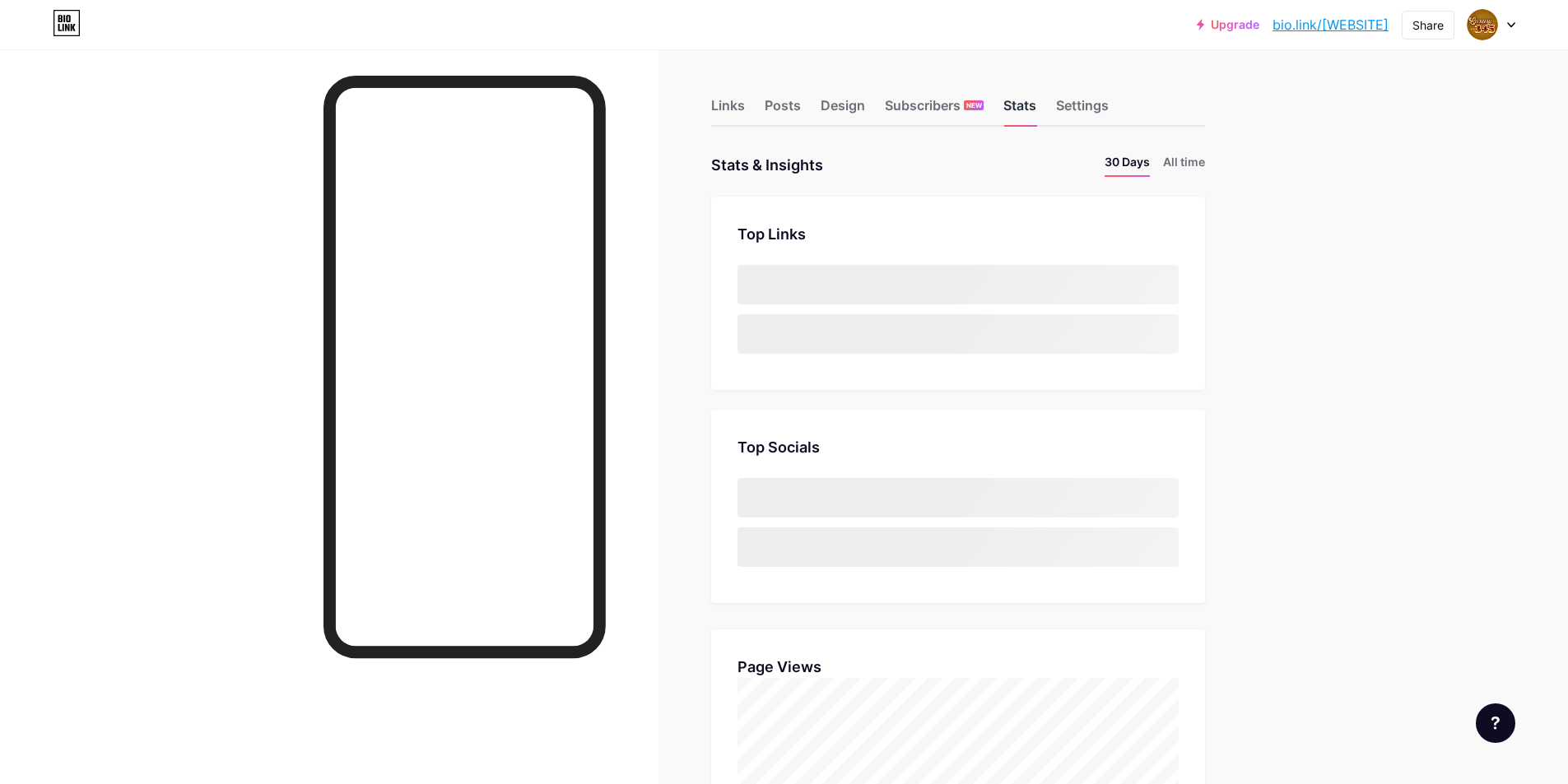 scroll, scrollTop: 821881, scrollLeft: 821529, axis: both 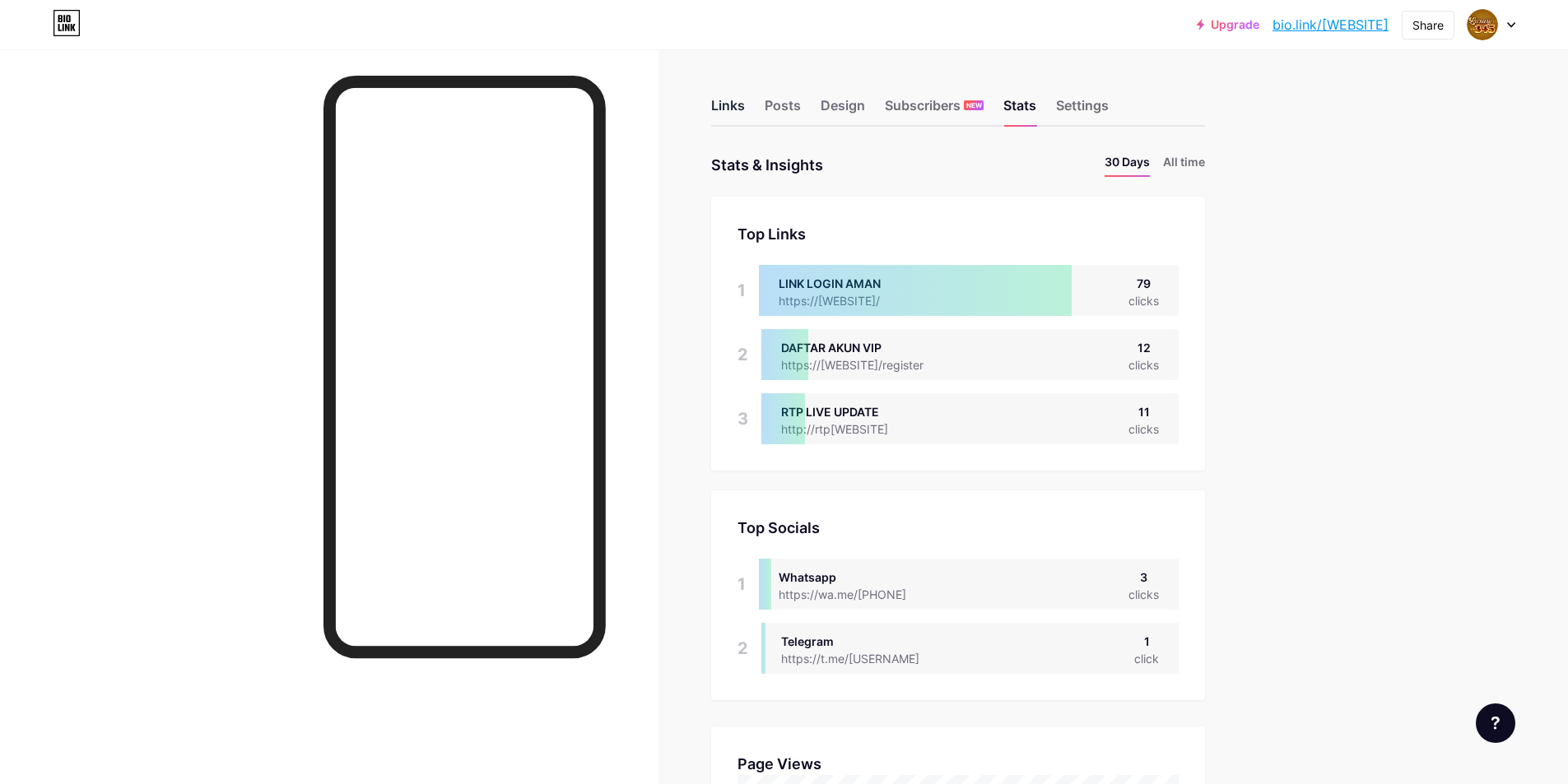 click on "Links" at bounding box center [728, 110] 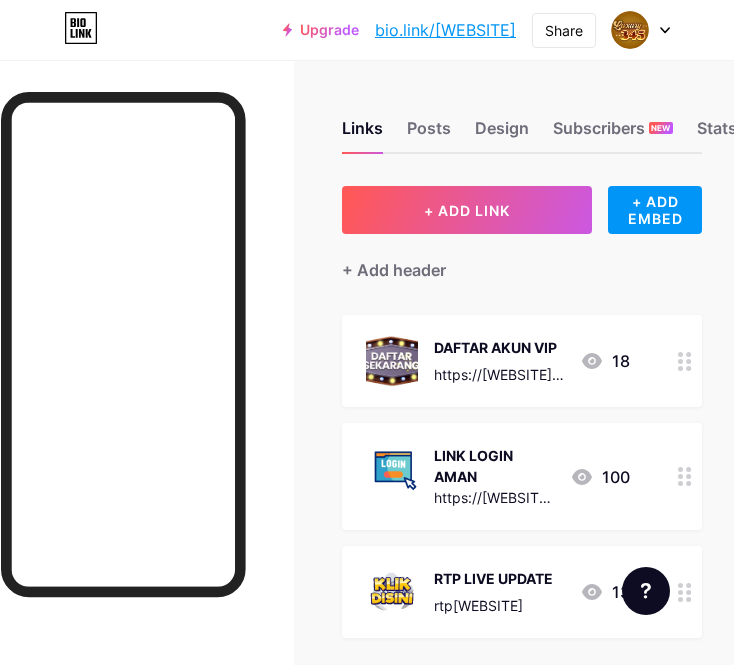 click on "Links
Posts
Design
Subscribers
NEW
Stats
Settings       + ADD LINK     + ADD EMBED
+ Add header
DAFTAR AKUN VIP
https://[WEBSITE]/register
18
LINK LOGIN AMAN
https://[WEBSITE]/
100
RTP LIVE UPDATE
rtp[WEBSITE]/
13
SOCIALS
whatsapp
https://wa.me/[PHONE]
instagram
@[USERNAME]
facebook
https://www.facebook.com/profile.php?id=[ID]                   twitter
@[USERNAME]
youtube
https://www.youtube.com/@[USERNAME]
tiktok" at bounding box center [367, 675] 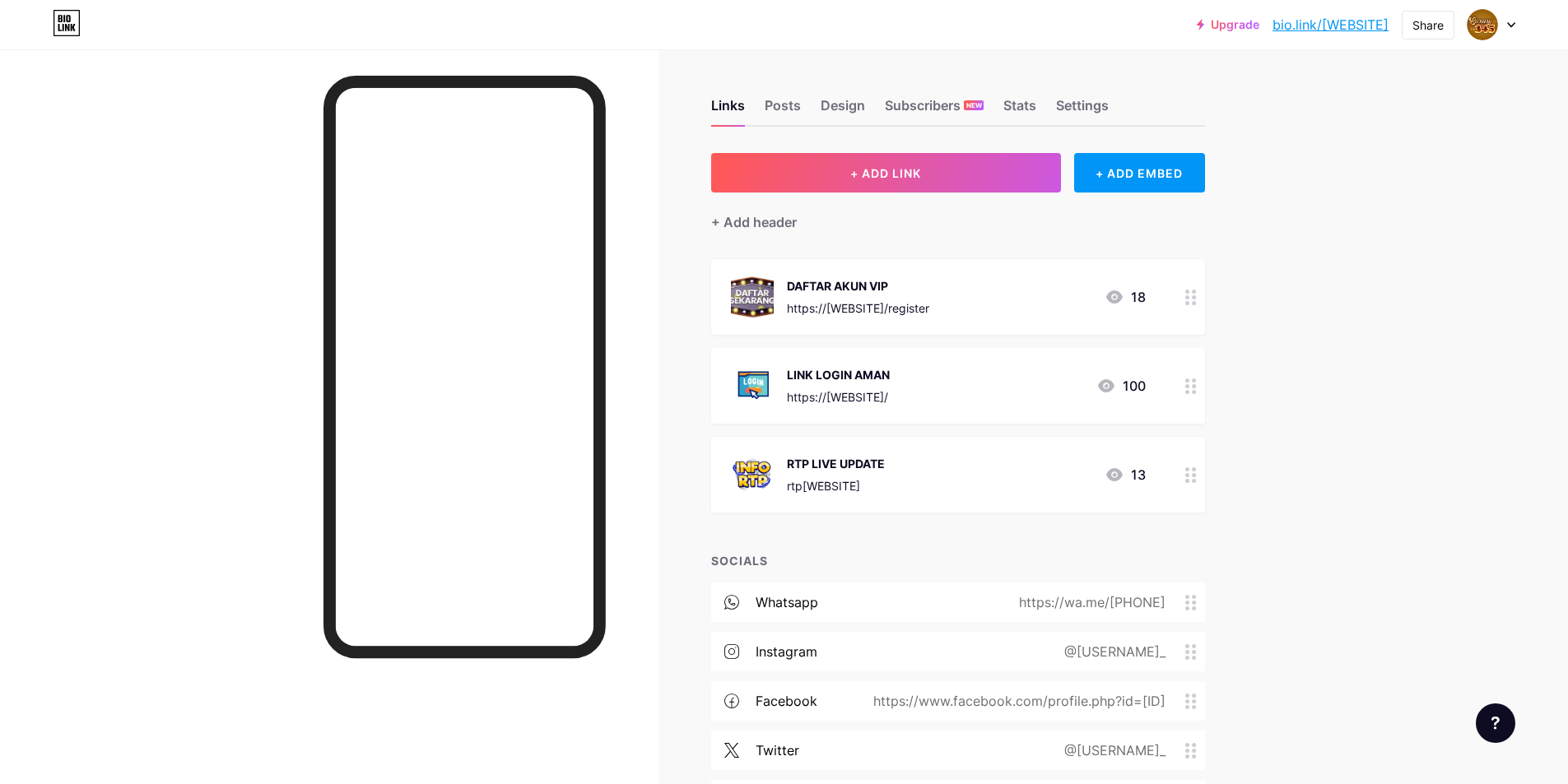 click on "https://[WEBSITE]/register" at bounding box center [858, 308] 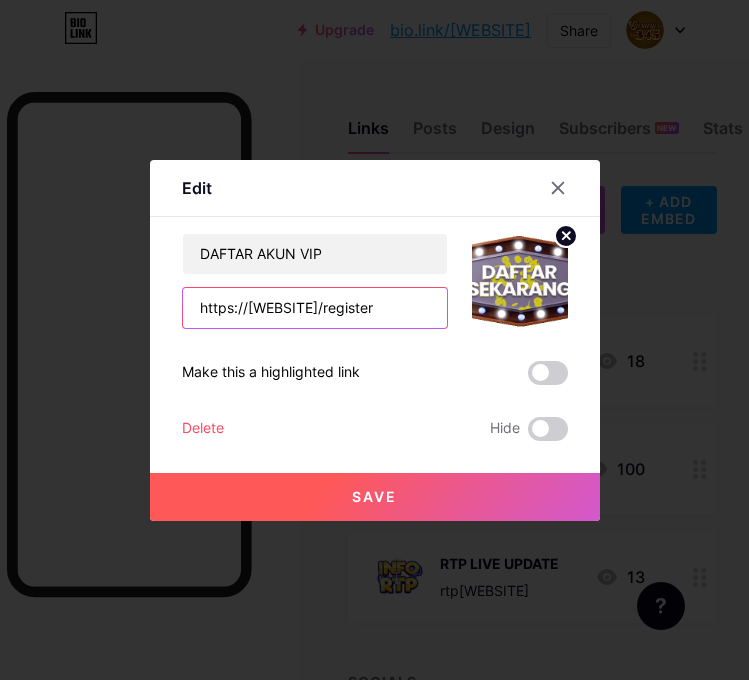 drag, startPoint x: 345, startPoint y: 307, endPoint x: 247, endPoint y: 318, distance: 98.61542 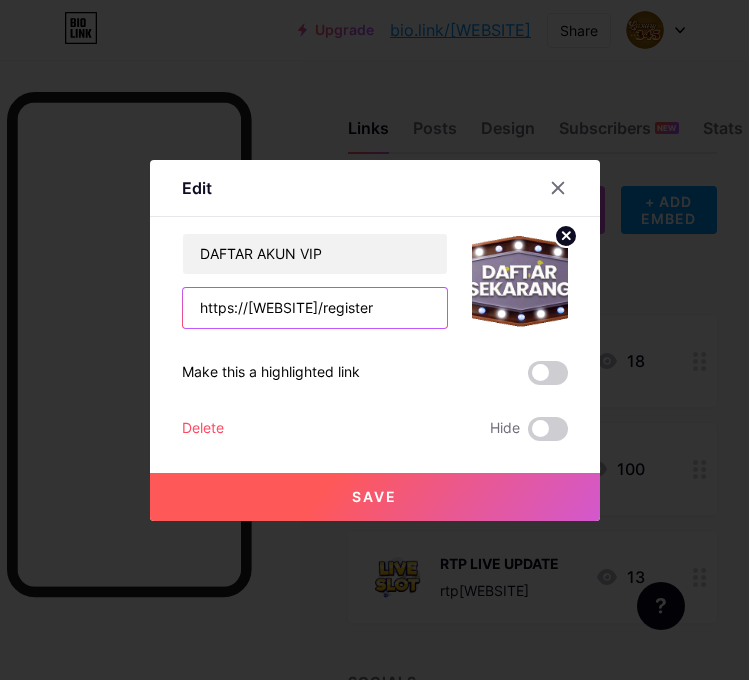 click on "https://[WEBSITE]/register" at bounding box center [315, 308] 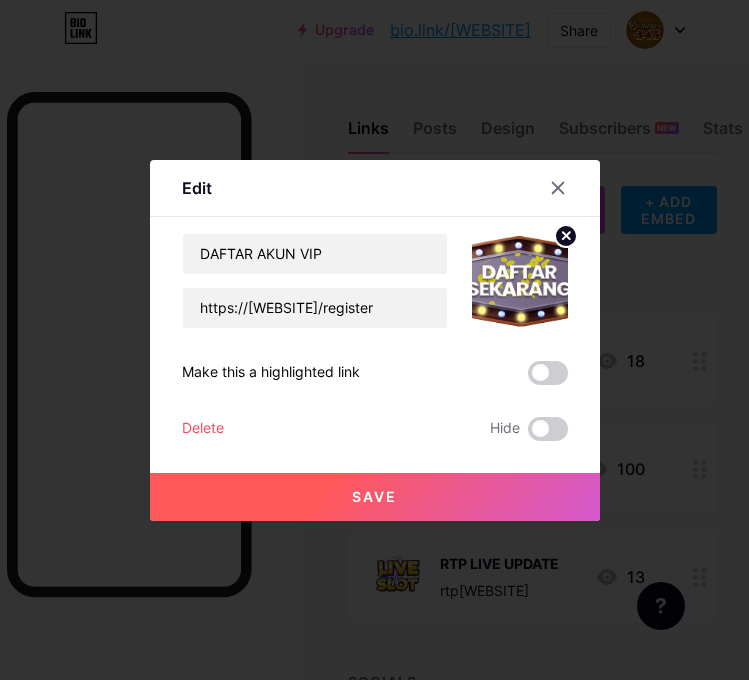 click on "https://[WEBSITE]/register" at bounding box center [315, 308] 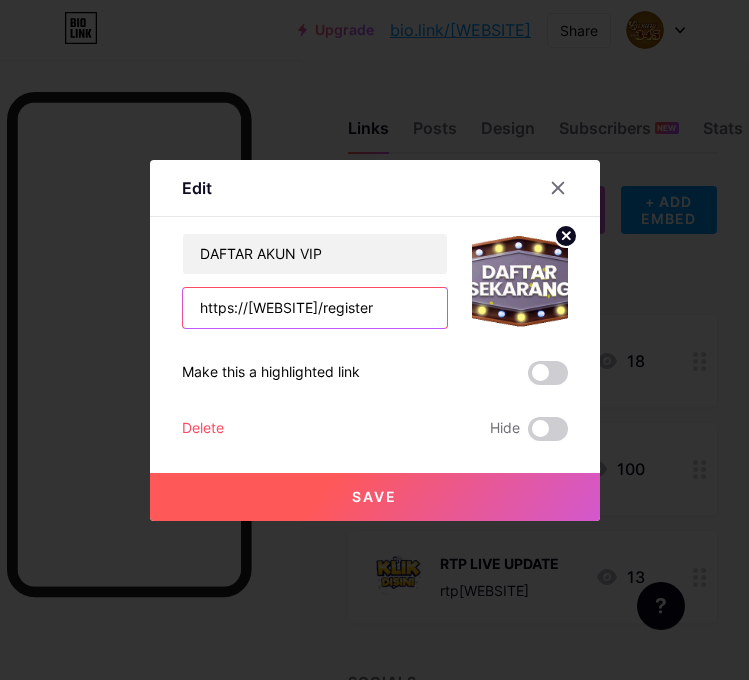 drag, startPoint x: 347, startPoint y: 302, endPoint x: 279, endPoint y: 315, distance: 69.2315 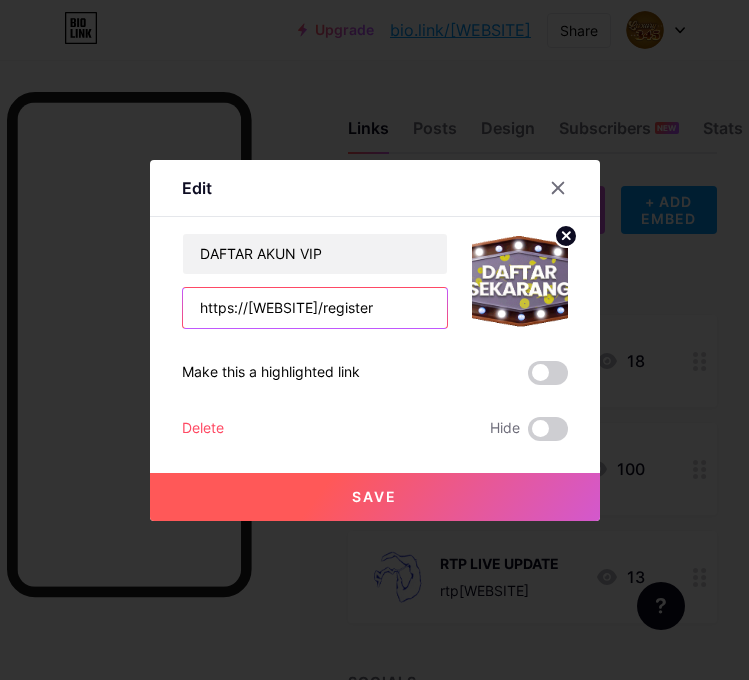 click on "https://[WEBSITE]/register" at bounding box center (315, 308) 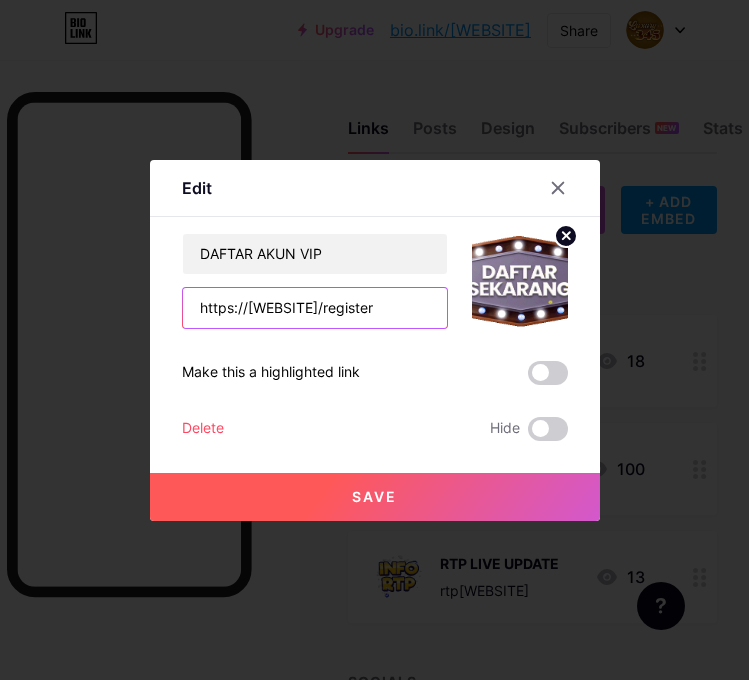 click on "https://[WEBSITE]/register" at bounding box center [315, 308] 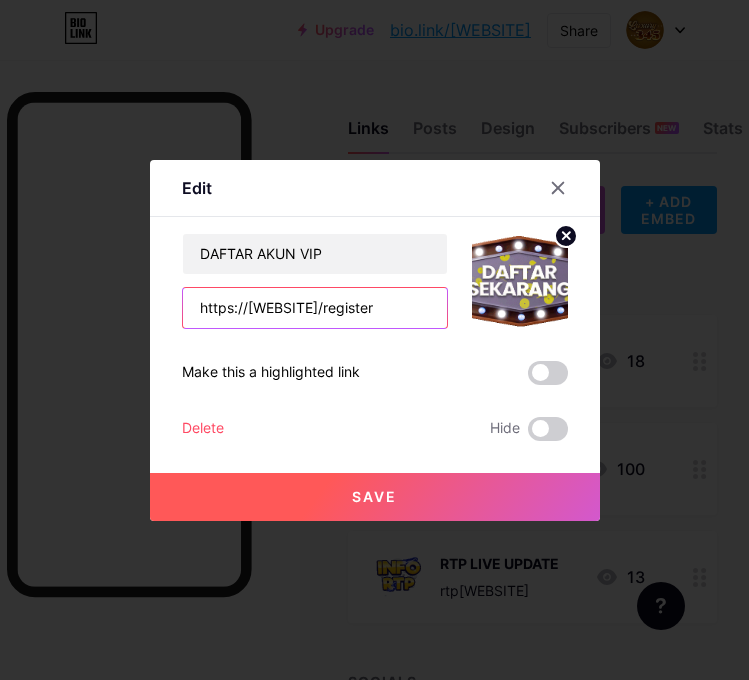 drag, startPoint x: 347, startPoint y: 308, endPoint x: 279, endPoint y: 314, distance: 68.26419 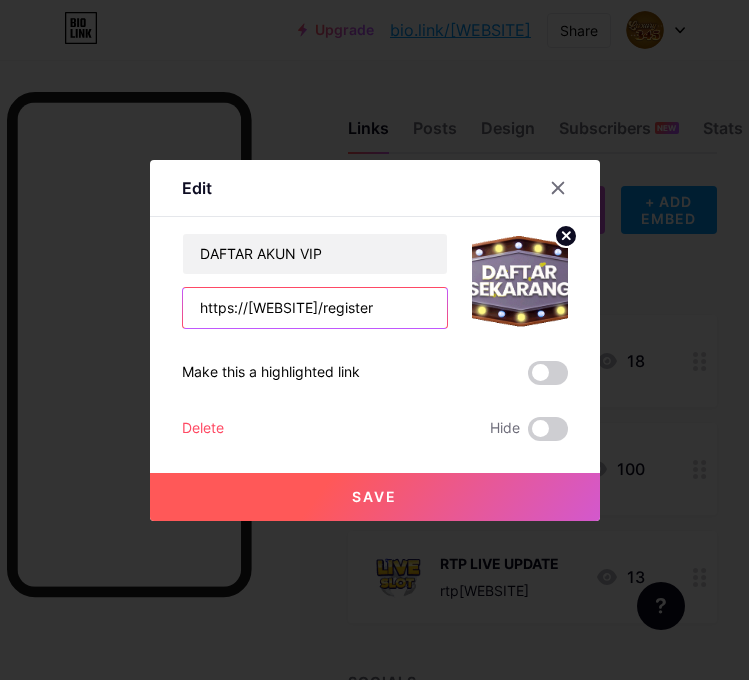 click on "https://[WEBSITE]/register" at bounding box center (315, 308) 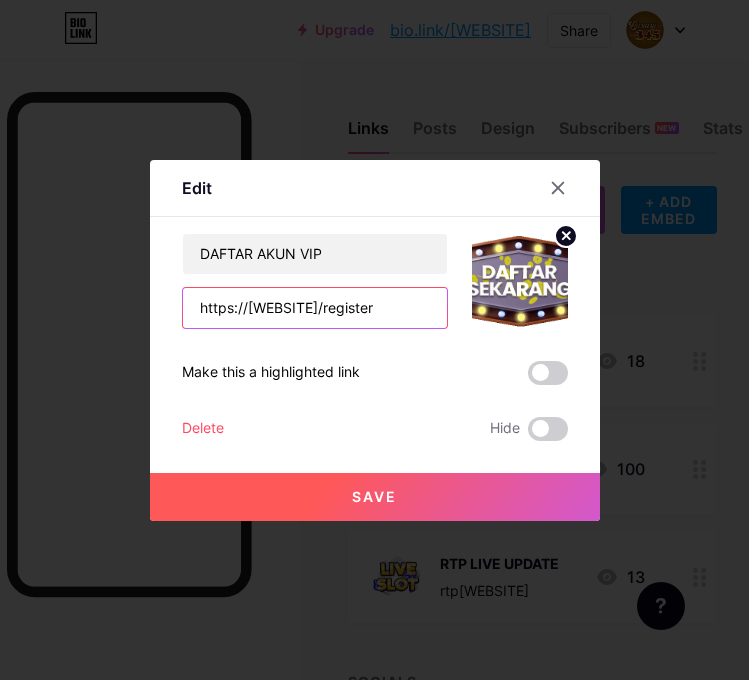 click on "https://[WEBSITE]/register" at bounding box center (315, 308) 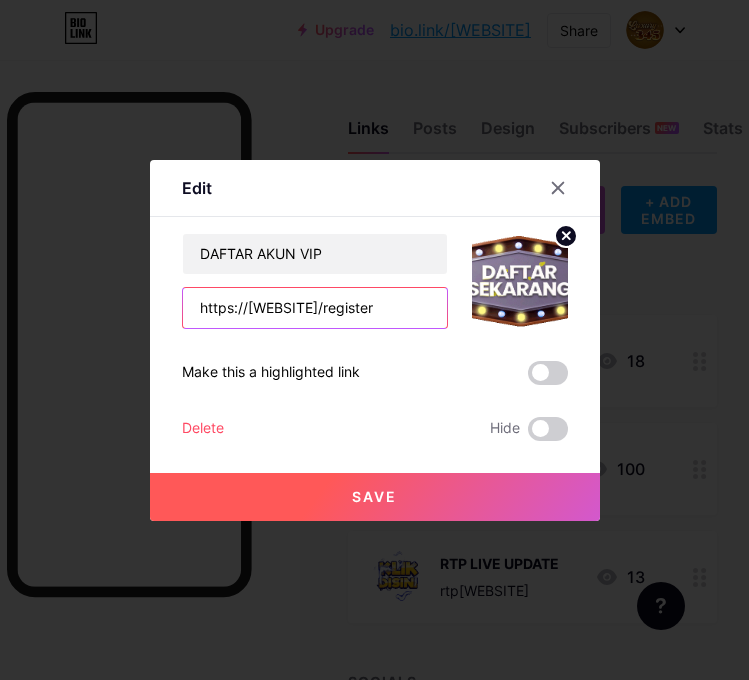 drag, startPoint x: 345, startPoint y: 307, endPoint x: 243, endPoint y: 315, distance: 102.31325 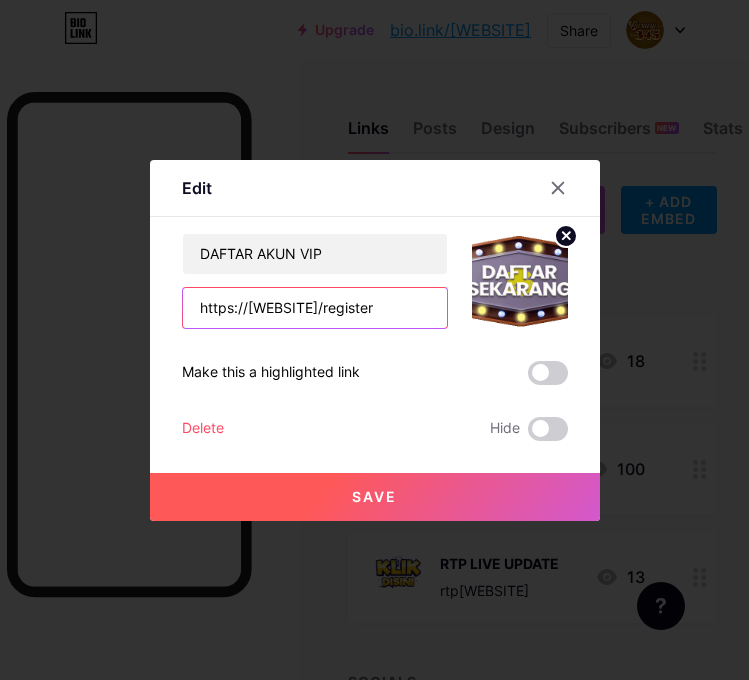 click on "https://[WEBSITE]/register" at bounding box center (315, 308) 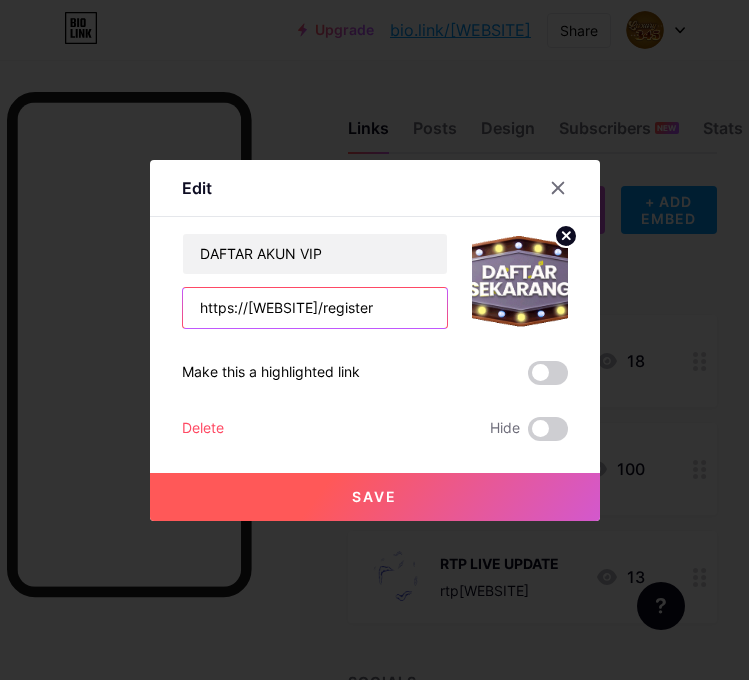 click on "https://[WEBSITE]/register" at bounding box center (315, 308) 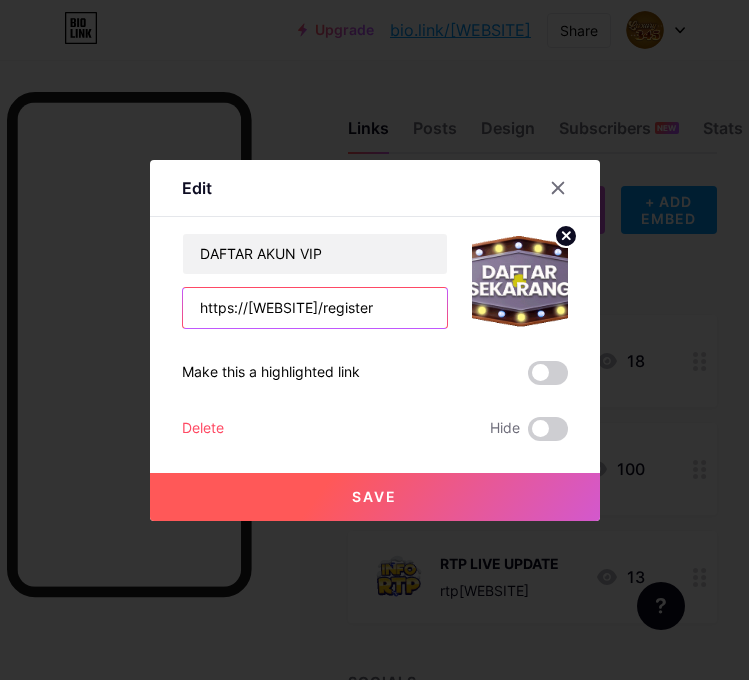 drag, startPoint x: 342, startPoint y: 306, endPoint x: 237, endPoint y: 312, distance: 105.17129 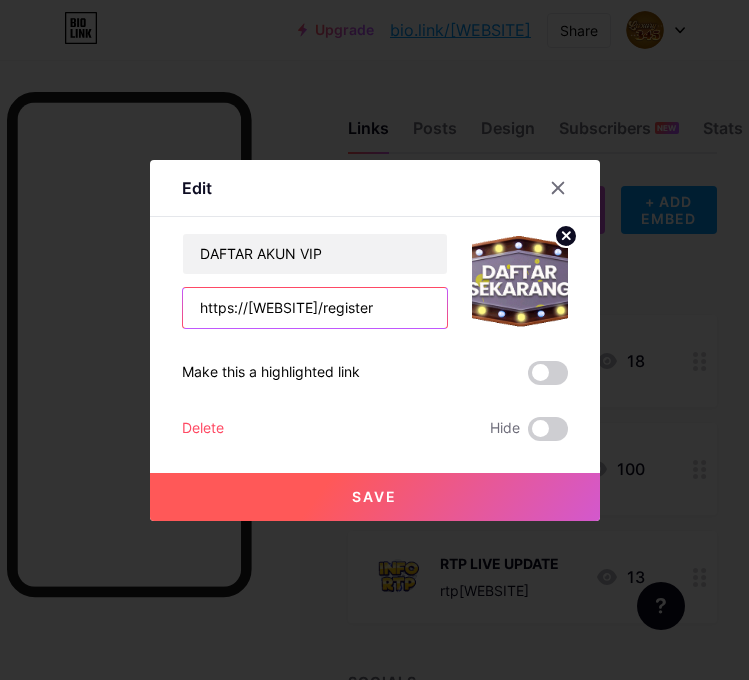 click on "https://[WEBSITE]/register" at bounding box center [315, 308] 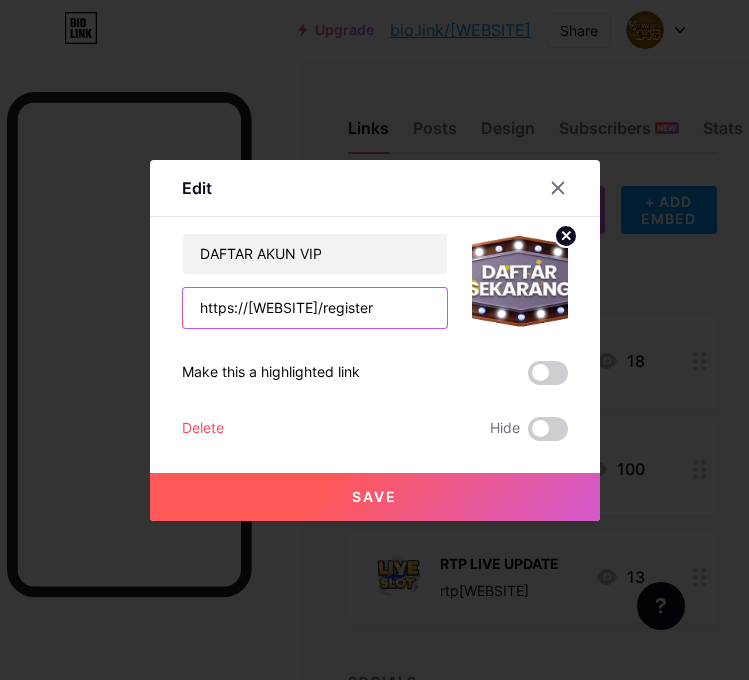 click on "https://[WEBSITE]/register" at bounding box center [315, 308] 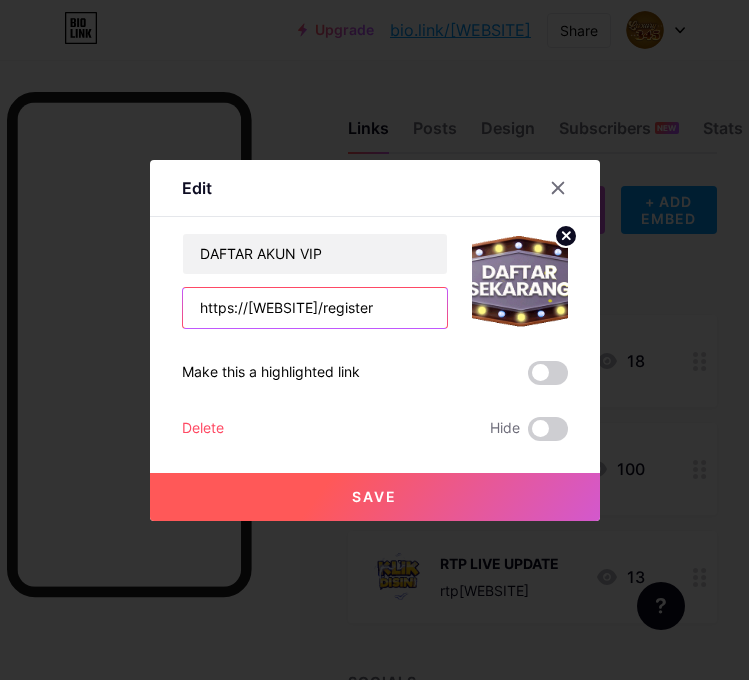 drag, startPoint x: 241, startPoint y: 309, endPoint x: 344, endPoint y: 326, distance: 104.393486 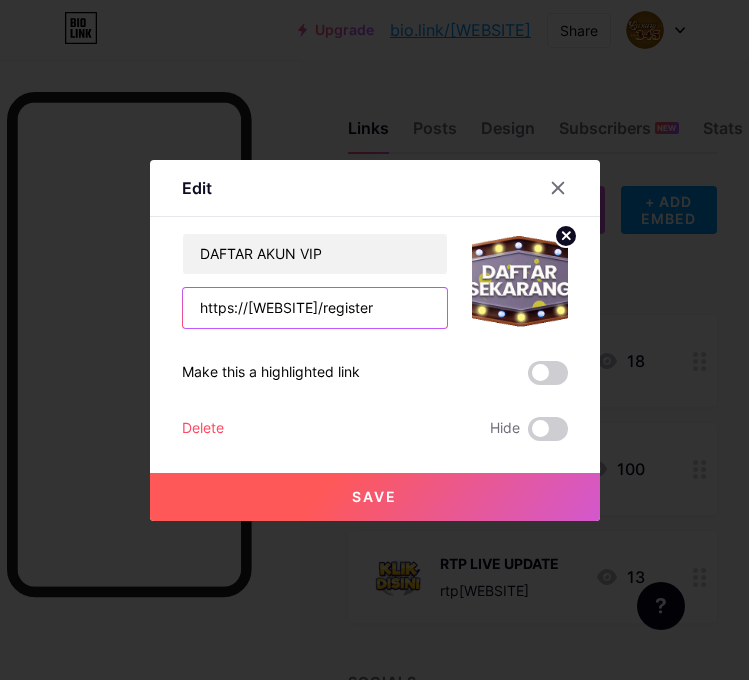 click on "https://[WEBSITE]/register" at bounding box center [315, 308] 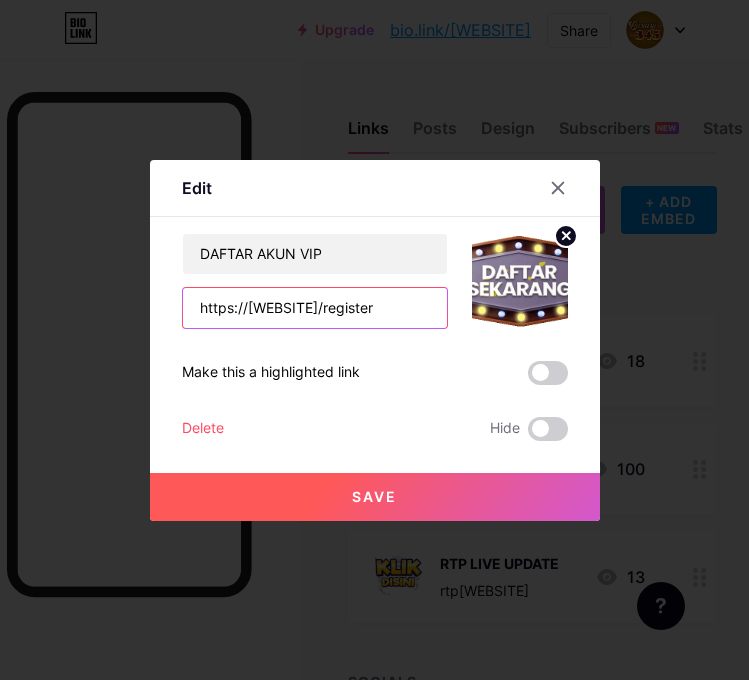 paste on "ink" 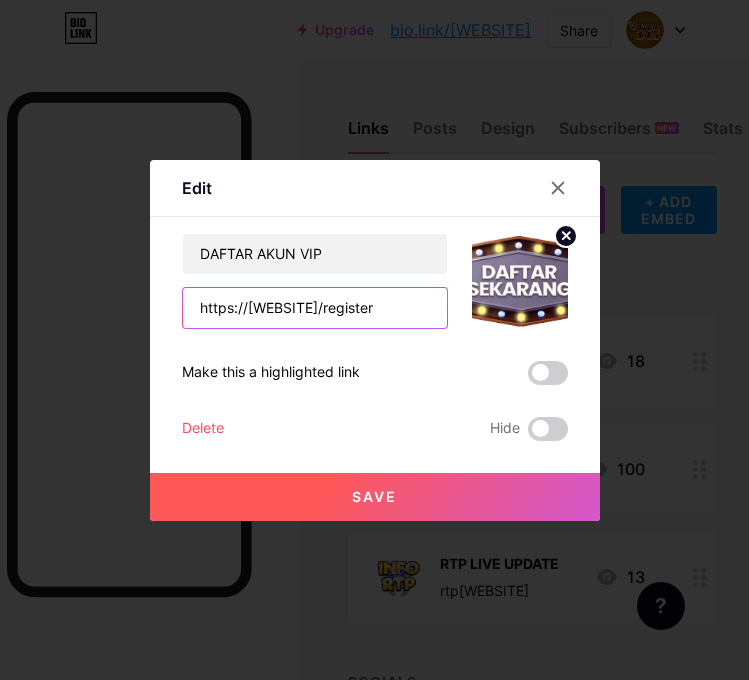 type on "https://[WEBSITE]/register" 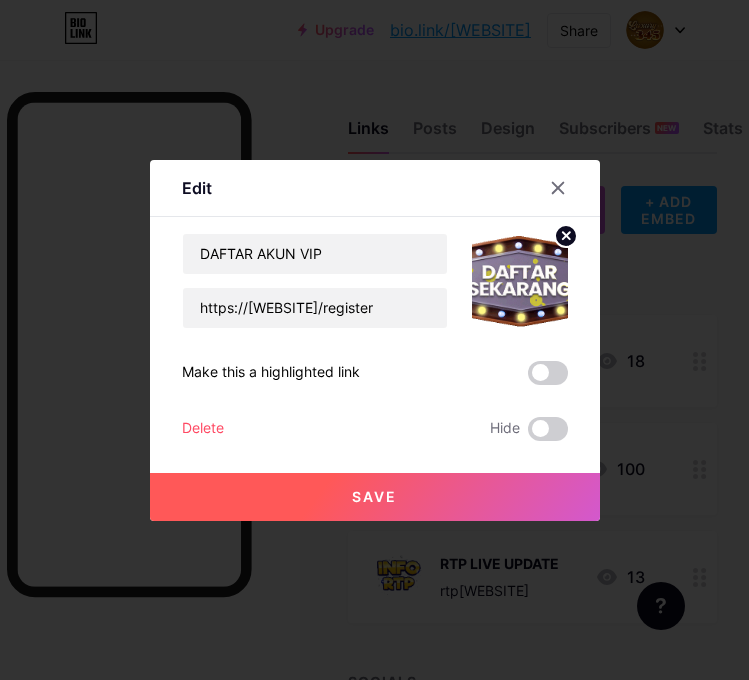 click at bounding box center [374, 340] 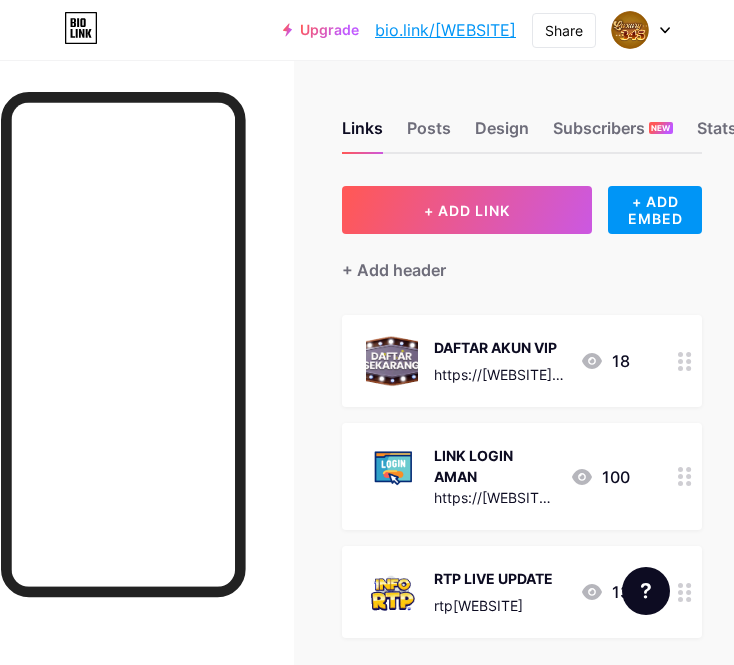 click on "LINK LOGIN AMAN
https://[WEBSITE]/
100" at bounding box center (522, 476) 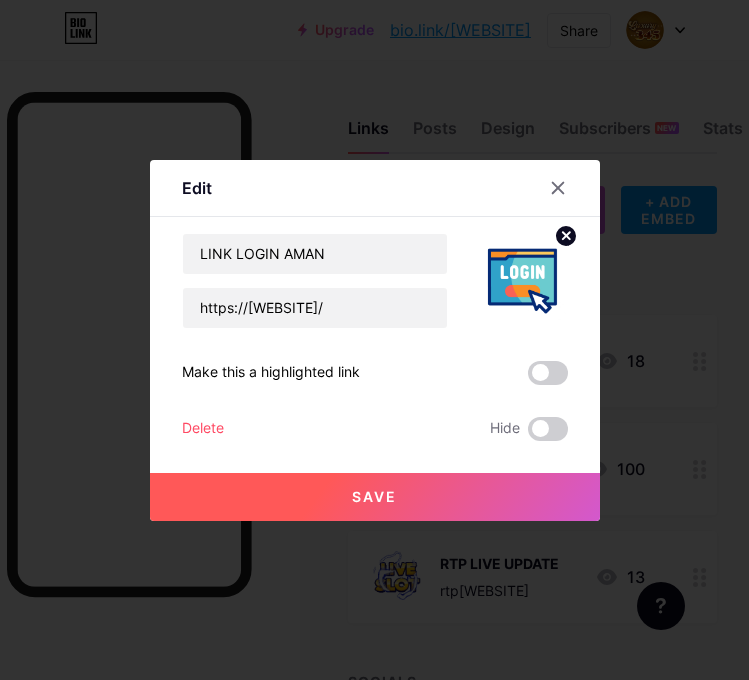 click on "Save" at bounding box center [374, 496] 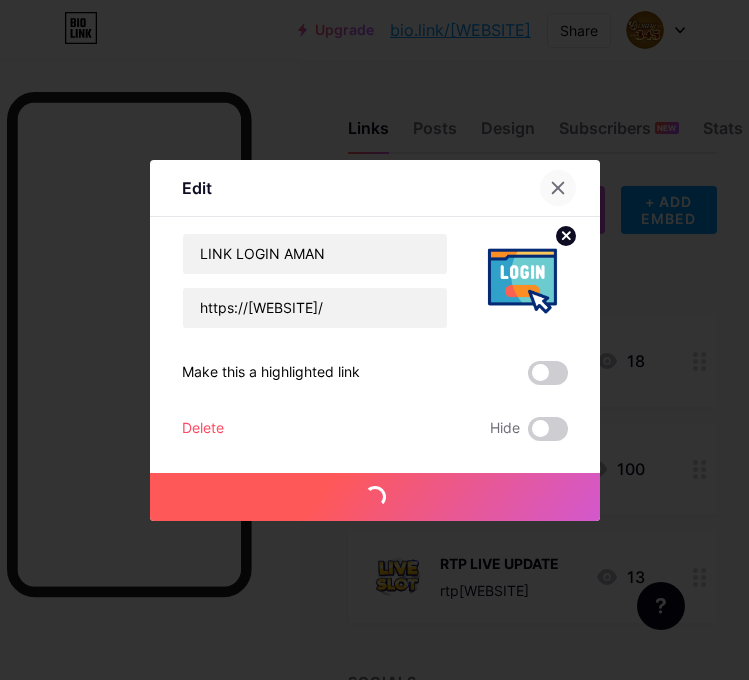 click 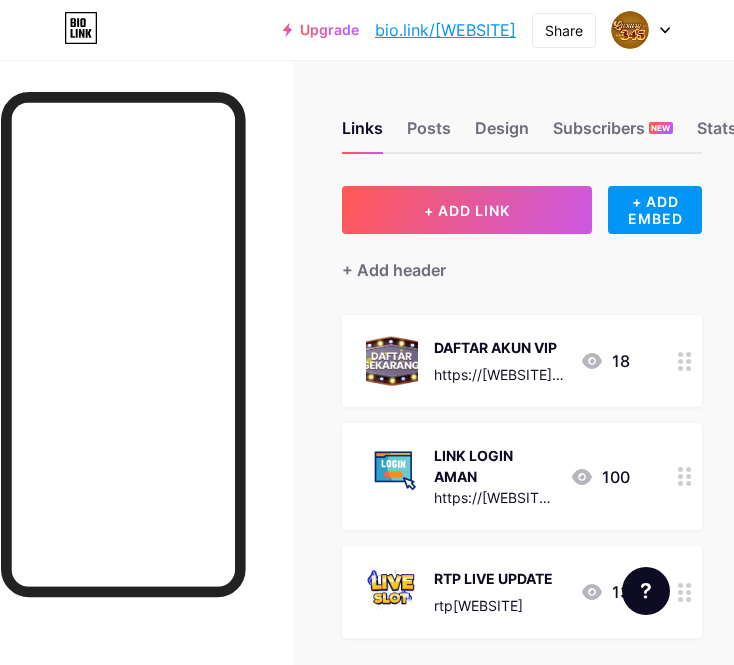 click on "https://[WEBSITE]/register" at bounding box center (499, 374) 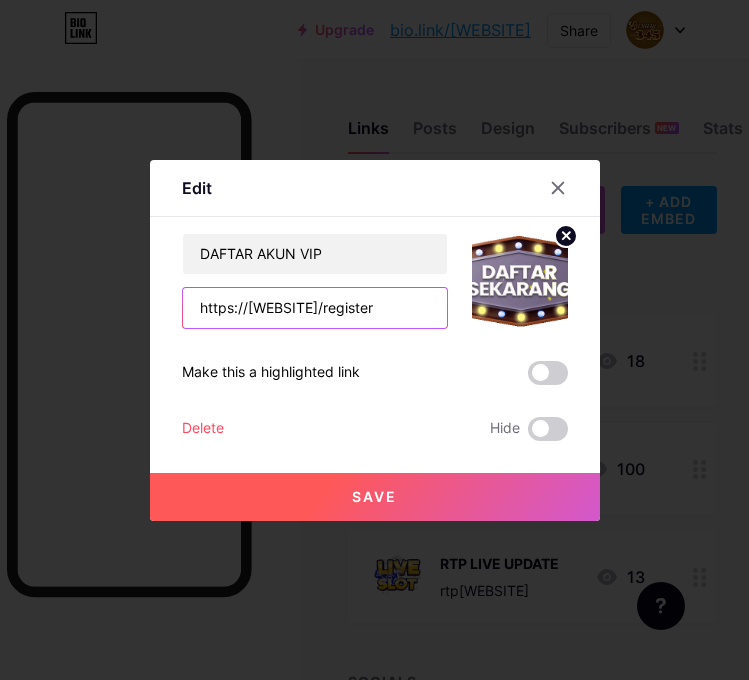 drag, startPoint x: 345, startPoint y: 309, endPoint x: 232, endPoint y: 296, distance: 113.74533 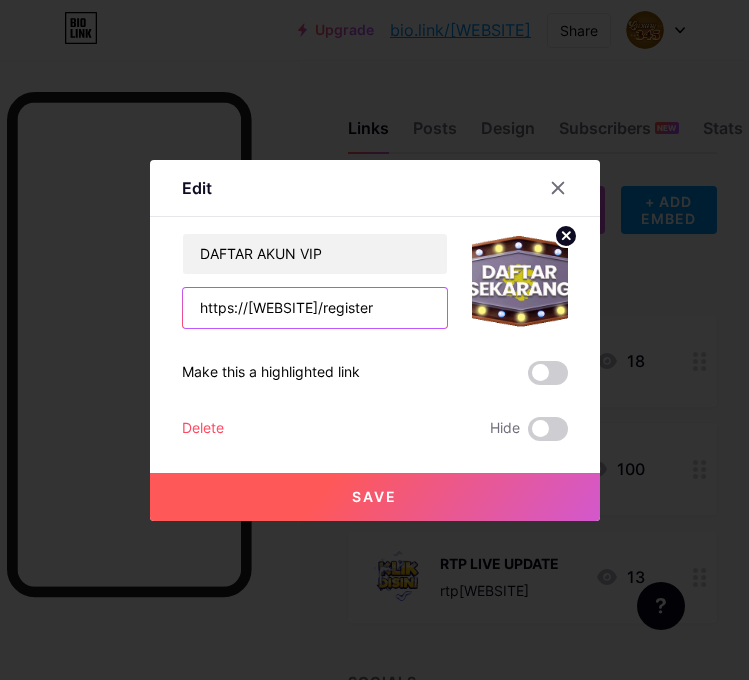 click on "https://[WEBSITE]/register" at bounding box center (315, 308) 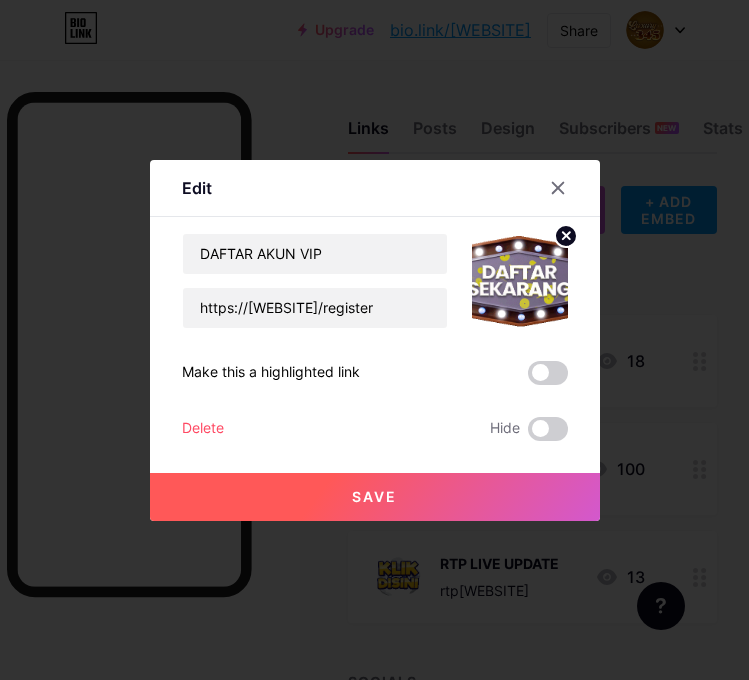 click on "DAFTAR AKUN VIP     https://[WEBSITE]/register" at bounding box center (315, 281) 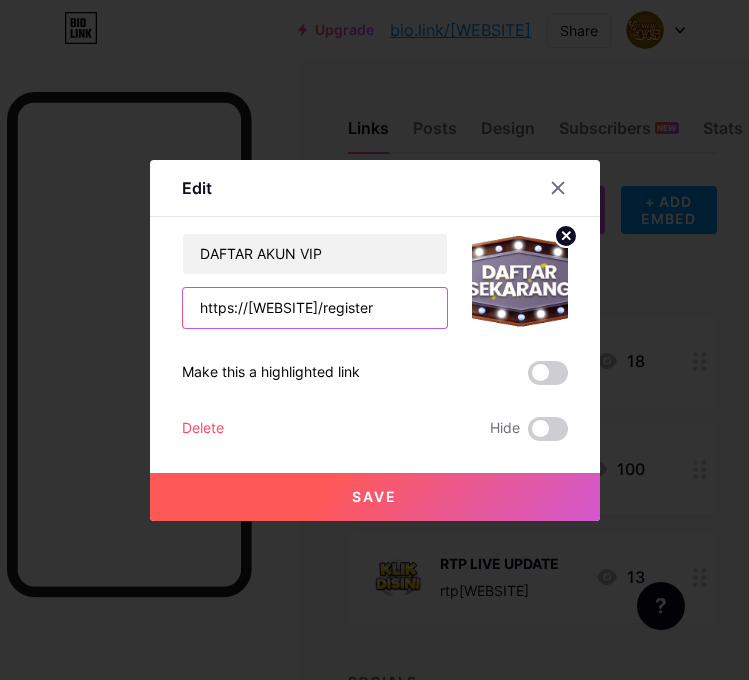 drag, startPoint x: 240, startPoint y: 309, endPoint x: 343, endPoint y: 321, distance: 103.69667 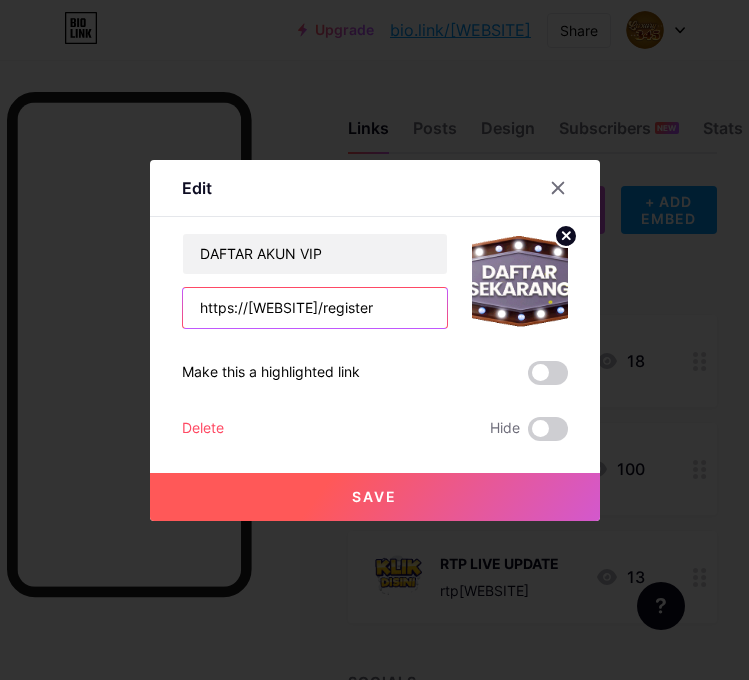 click on "https://[WEBSITE]/register" at bounding box center [315, 308] 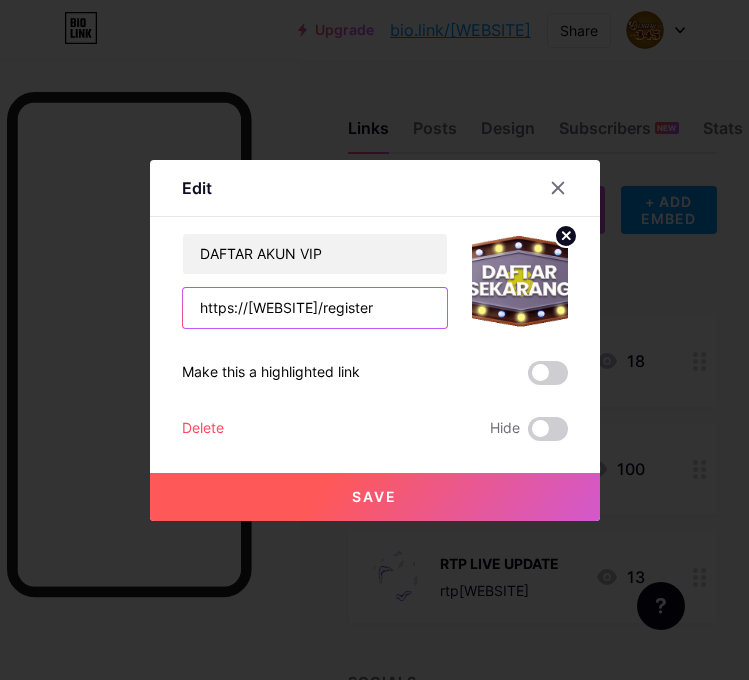 paste on "ink" 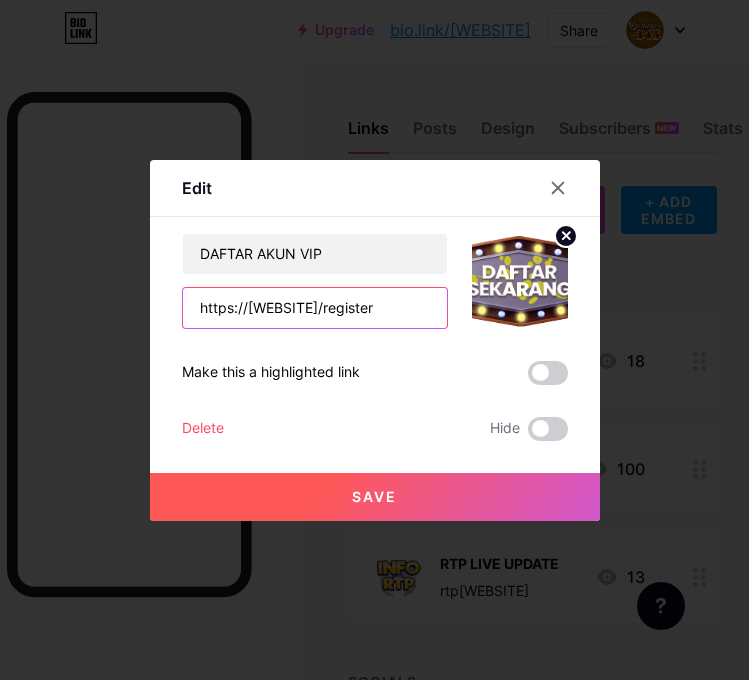 type on "https://[WEBSITE]/register" 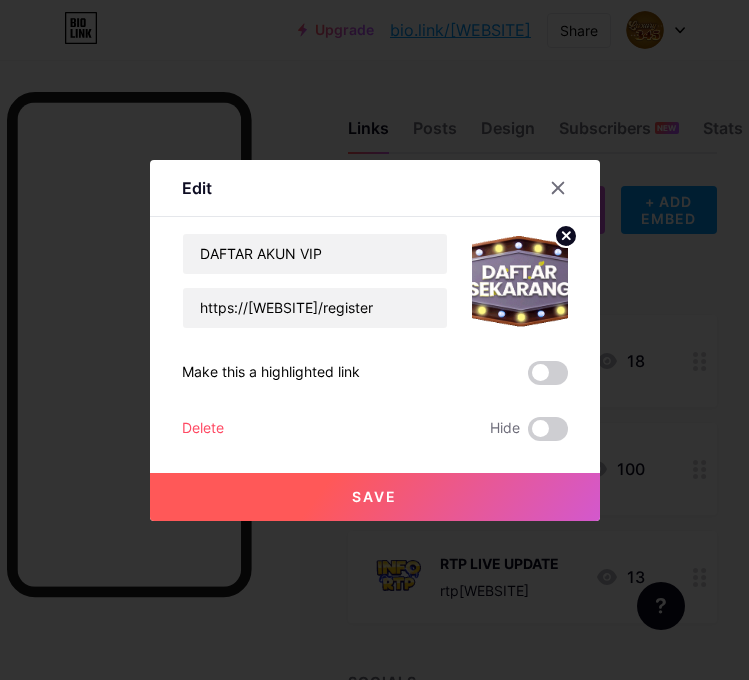 click on "Save" at bounding box center (374, 496) 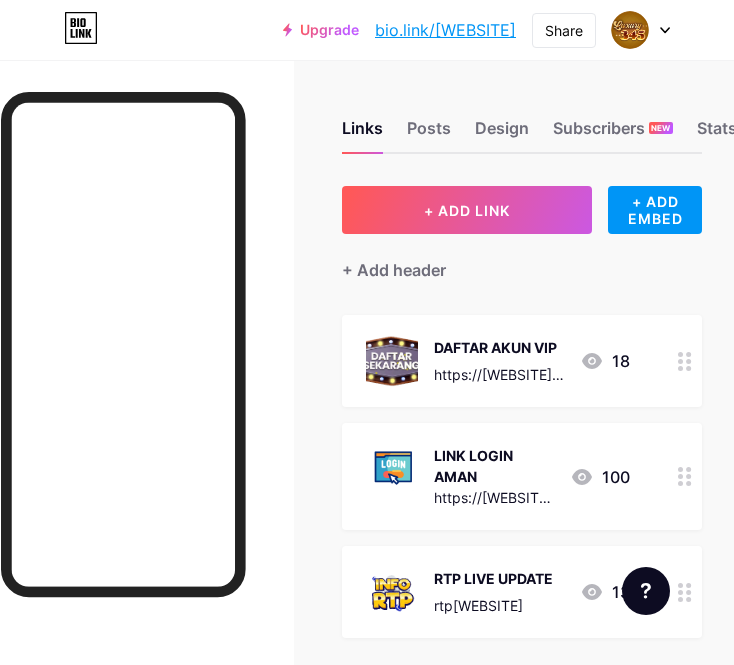click on "LINK LOGIN AMAN
https://[WEBSITE]/" at bounding box center (494, 476) 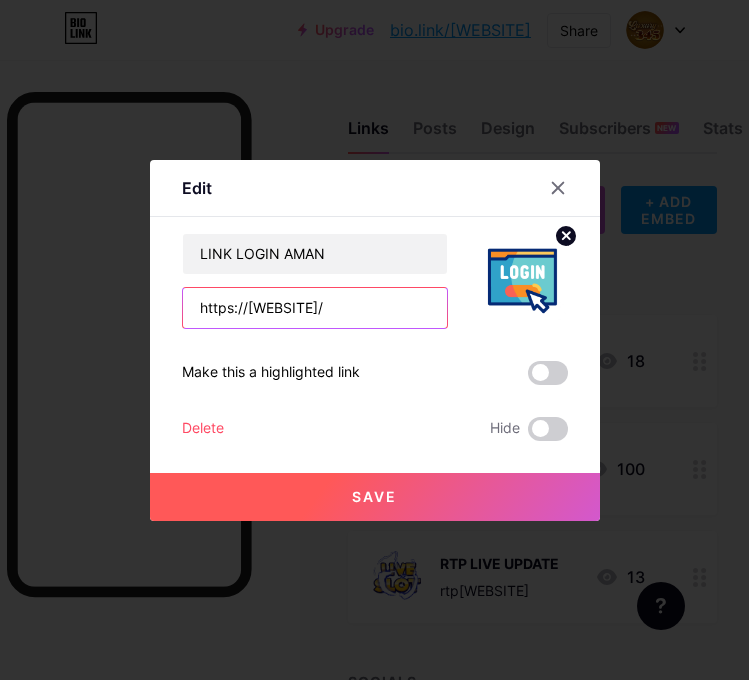 drag, startPoint x: 343, startPoint y: 307, endPoint x: 241, endPoint y: 304, distance: 102.044106 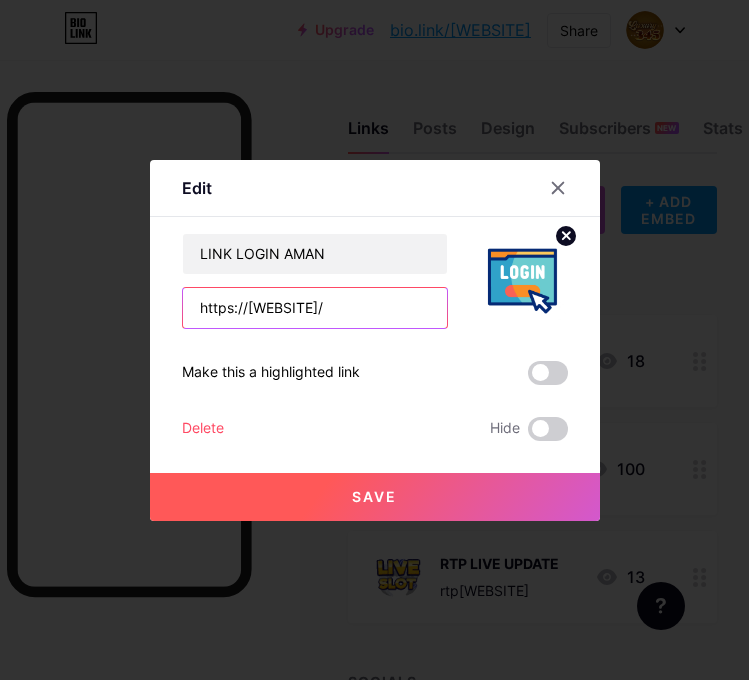 click on "https://[WEBSITE]/" at bounding box center (315, 308) 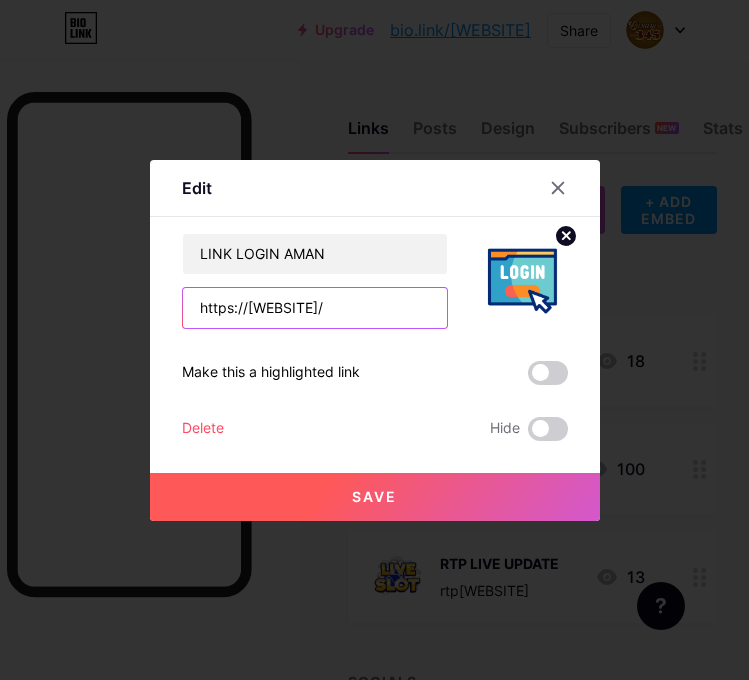paste on "ink" 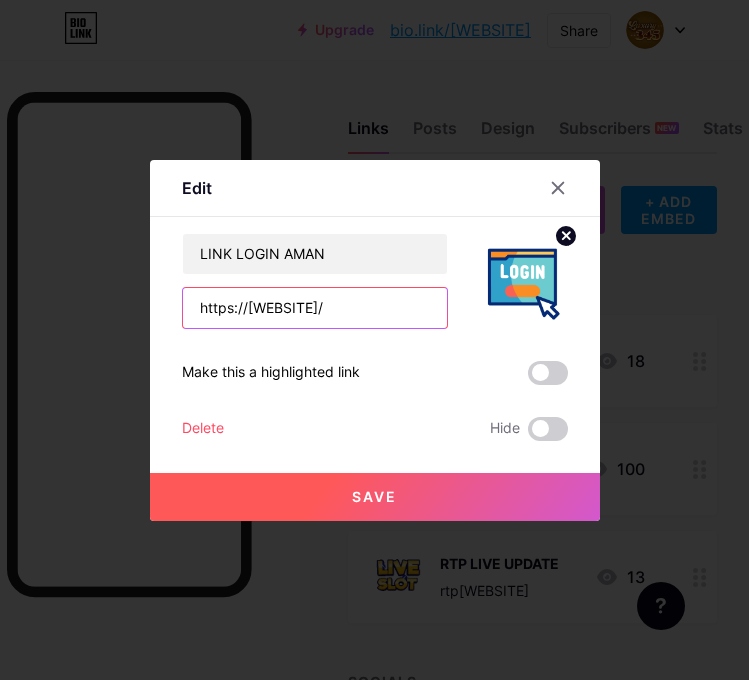 type on "https://[WEBSITE]/" 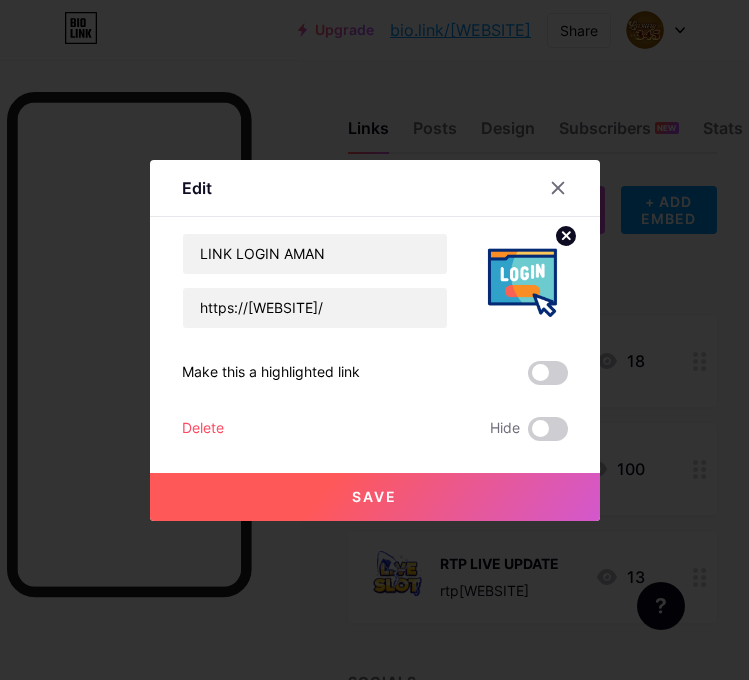 click on "Save" at bounding box center [374, 496] 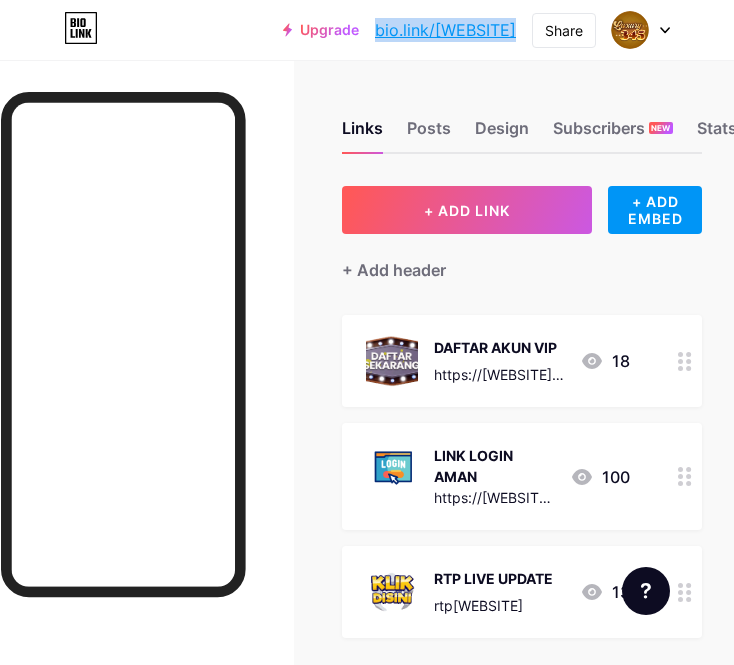 drag, startPoint x: 374, startPoint y: 29, endPoint x: 514, endPoint y: 43, distance: 140.69826 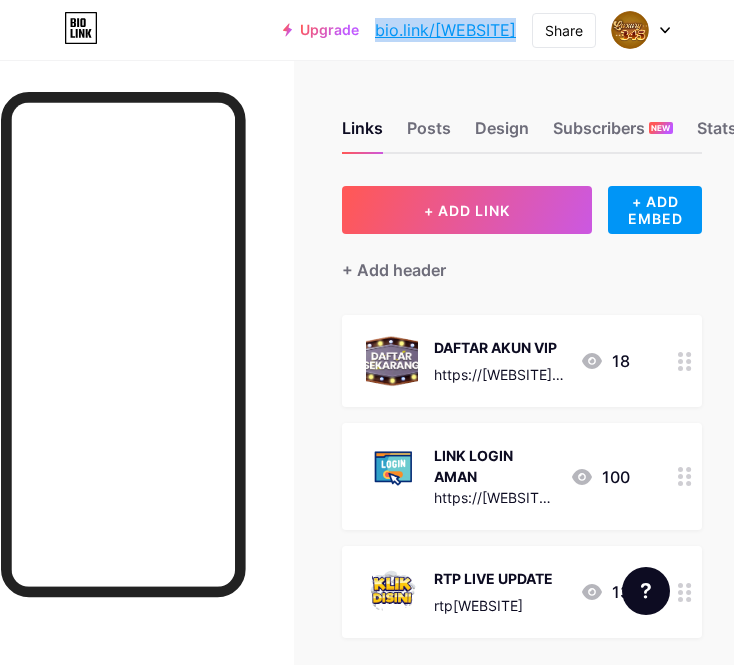 click on "Upgrade   bio.link/[WEBSITE]...   bio.link/[WEBSITE]" at bounding box center (399, 30) 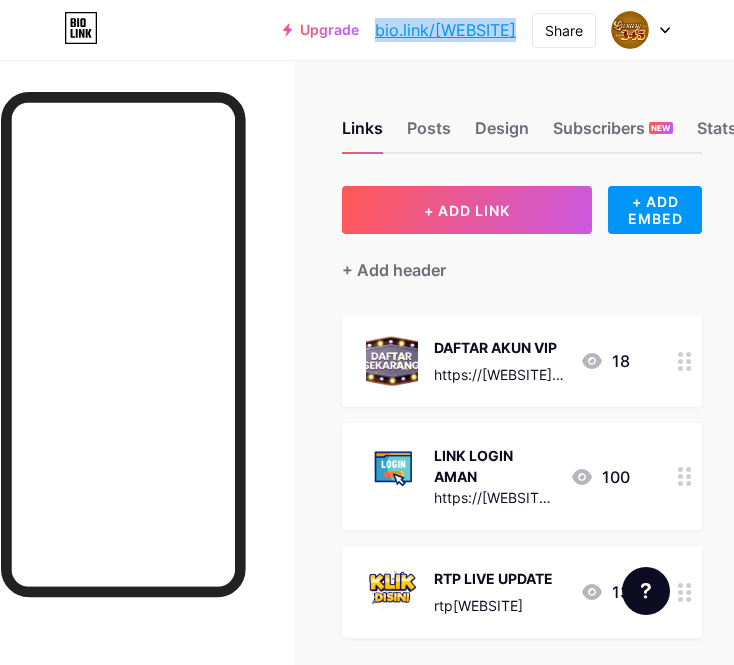 copy on "bio.link/[WEBSITE]" 